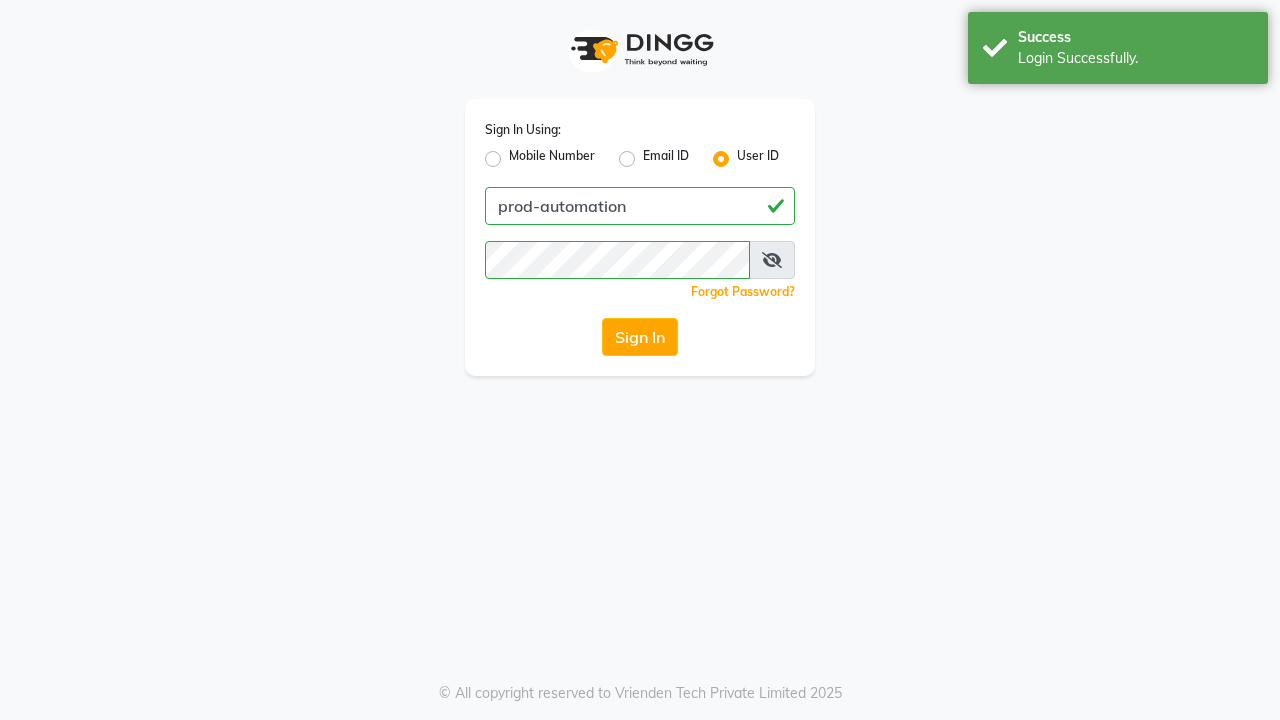 scroll, scrollTop: 0, scrollLeft: 0, axis: both 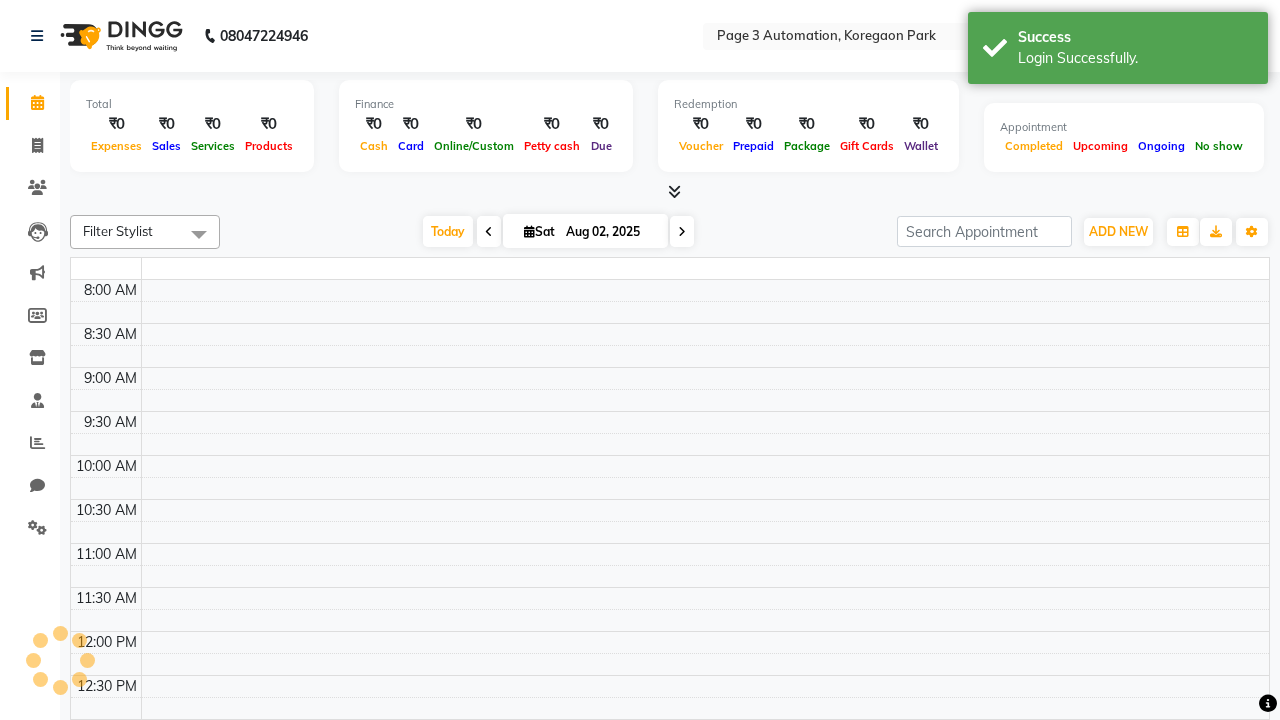 select on "en" 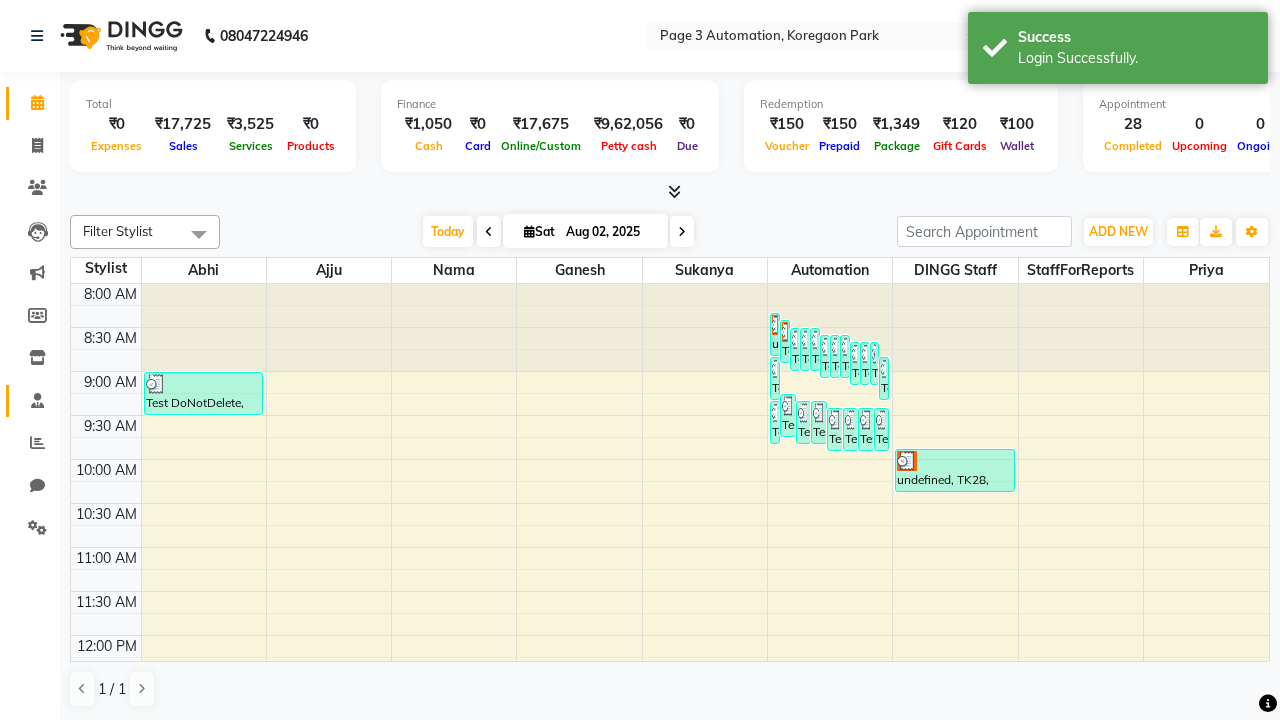 click 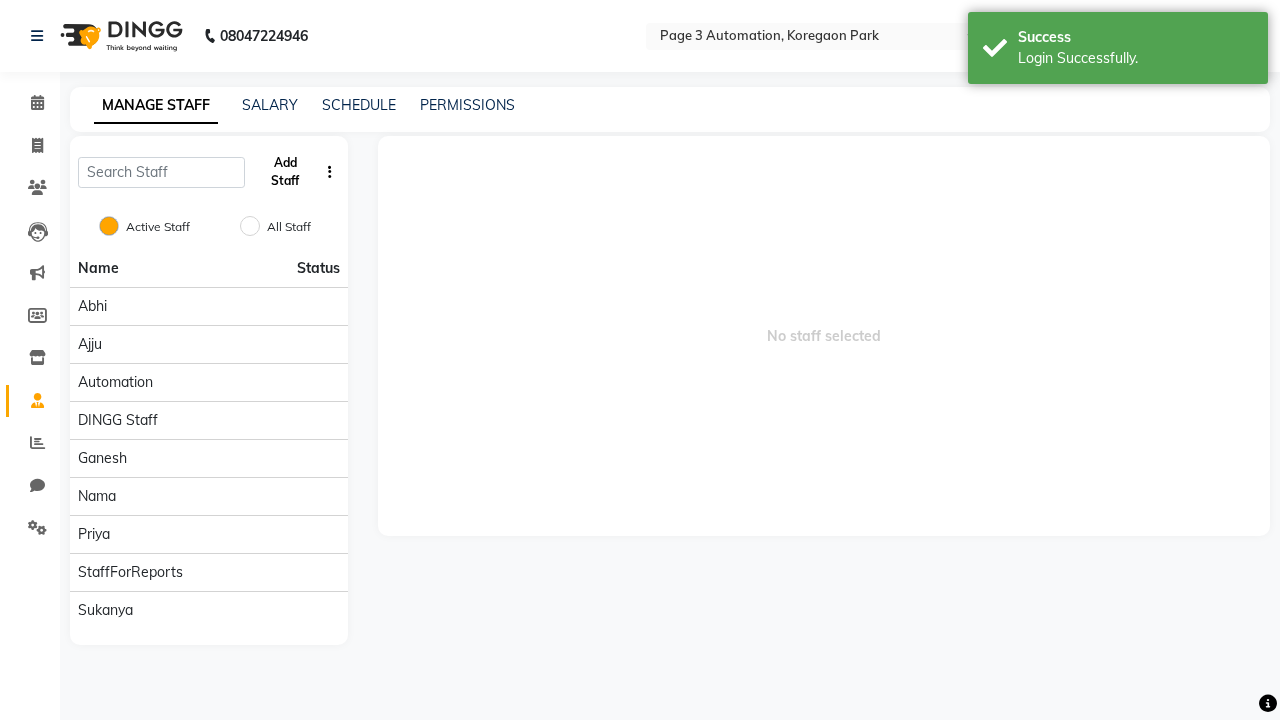 click on "Add Staff" 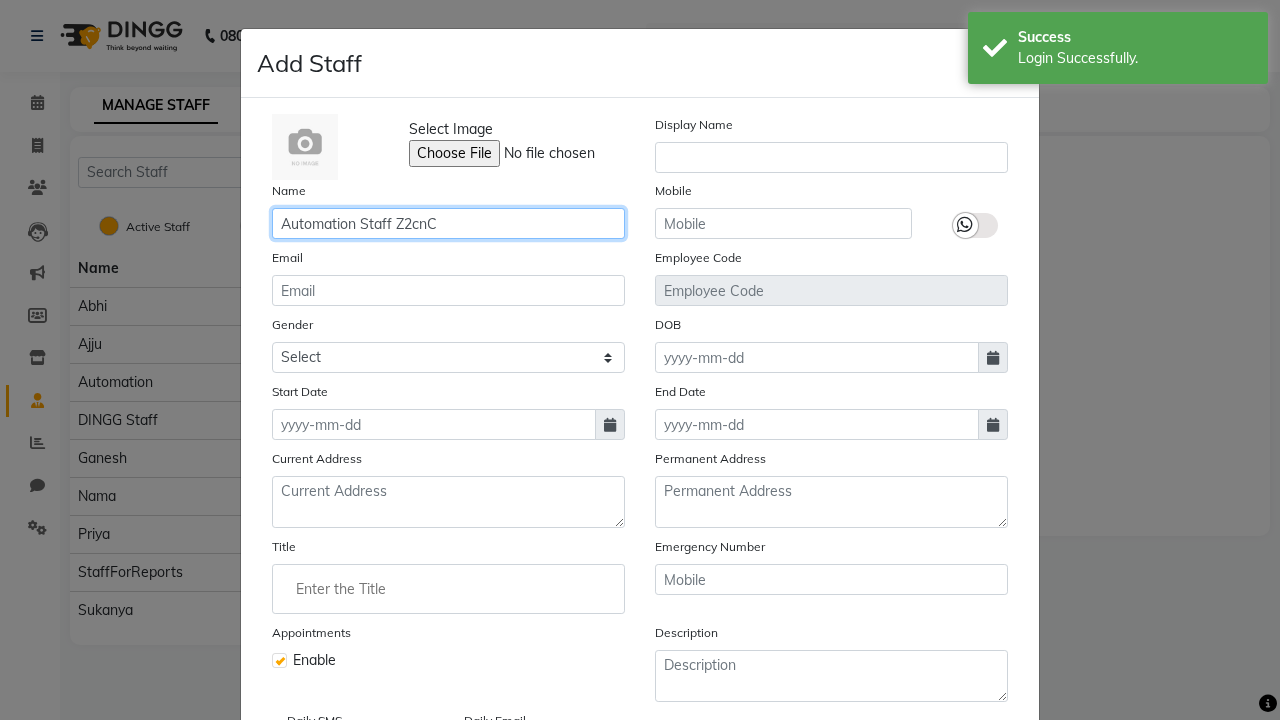 type on "Automation Staff Z2cnC" 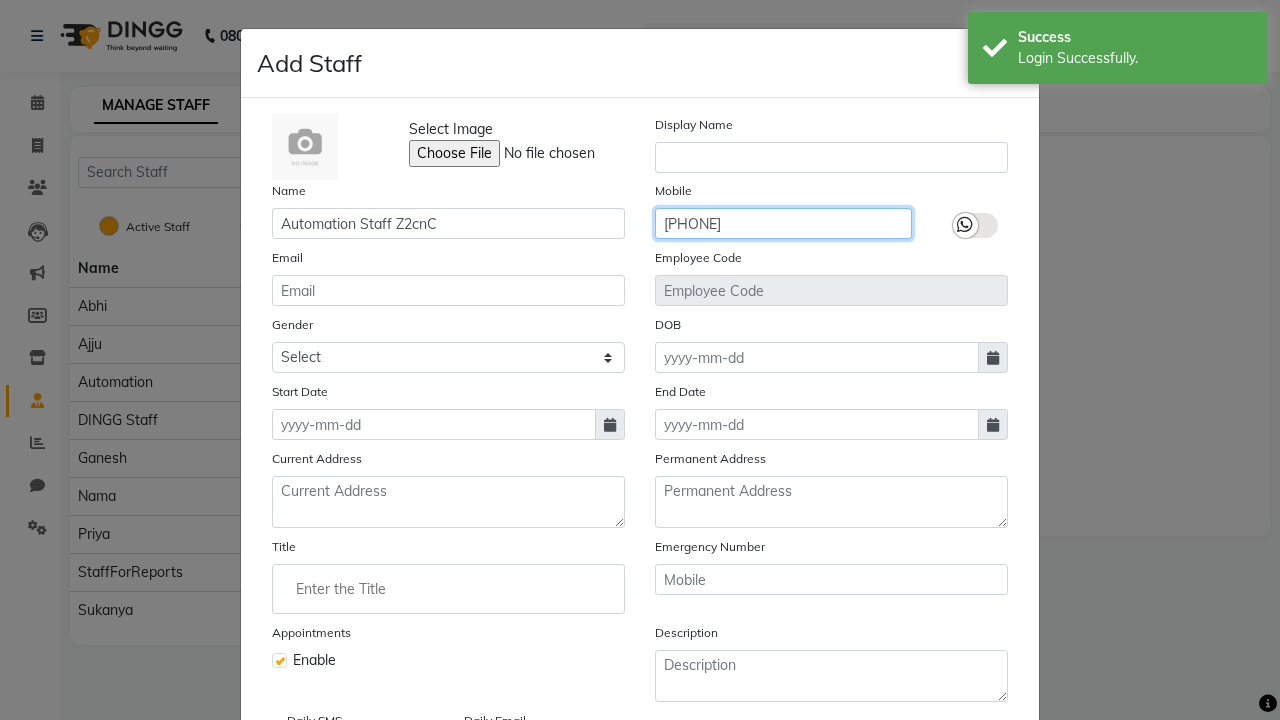 type on "[PHONE]" 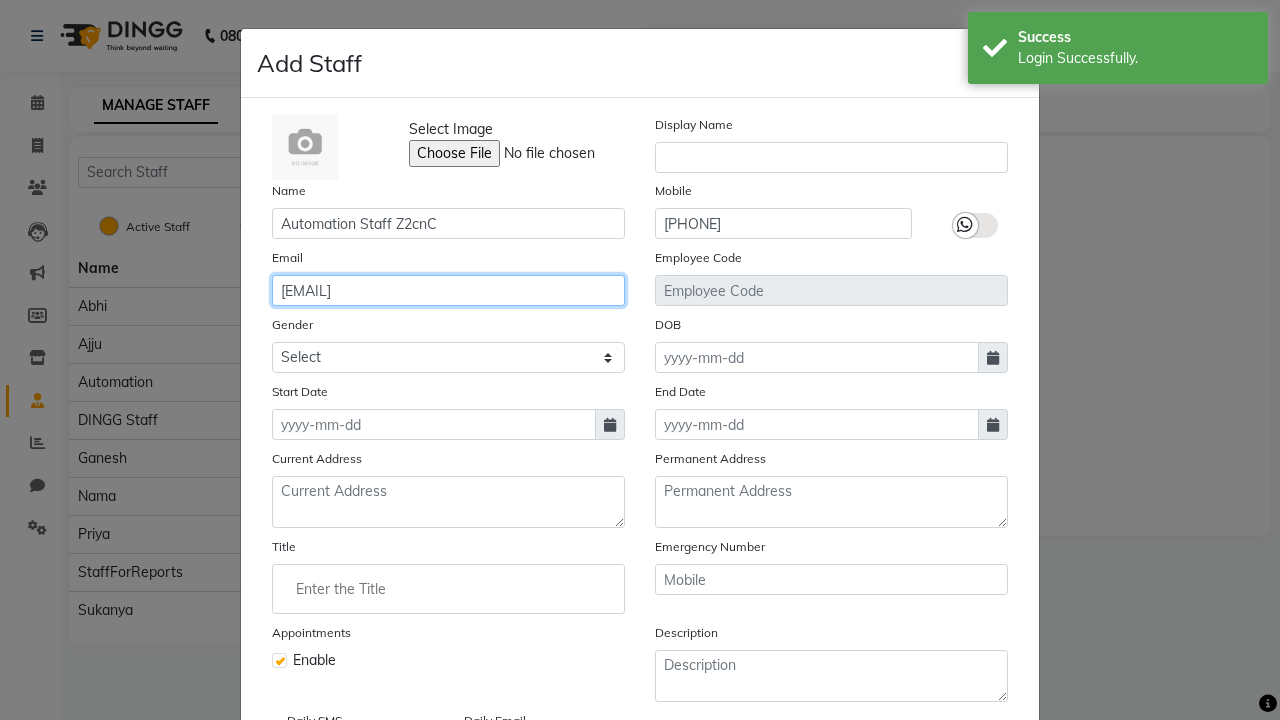 type on "[EMAIL]" 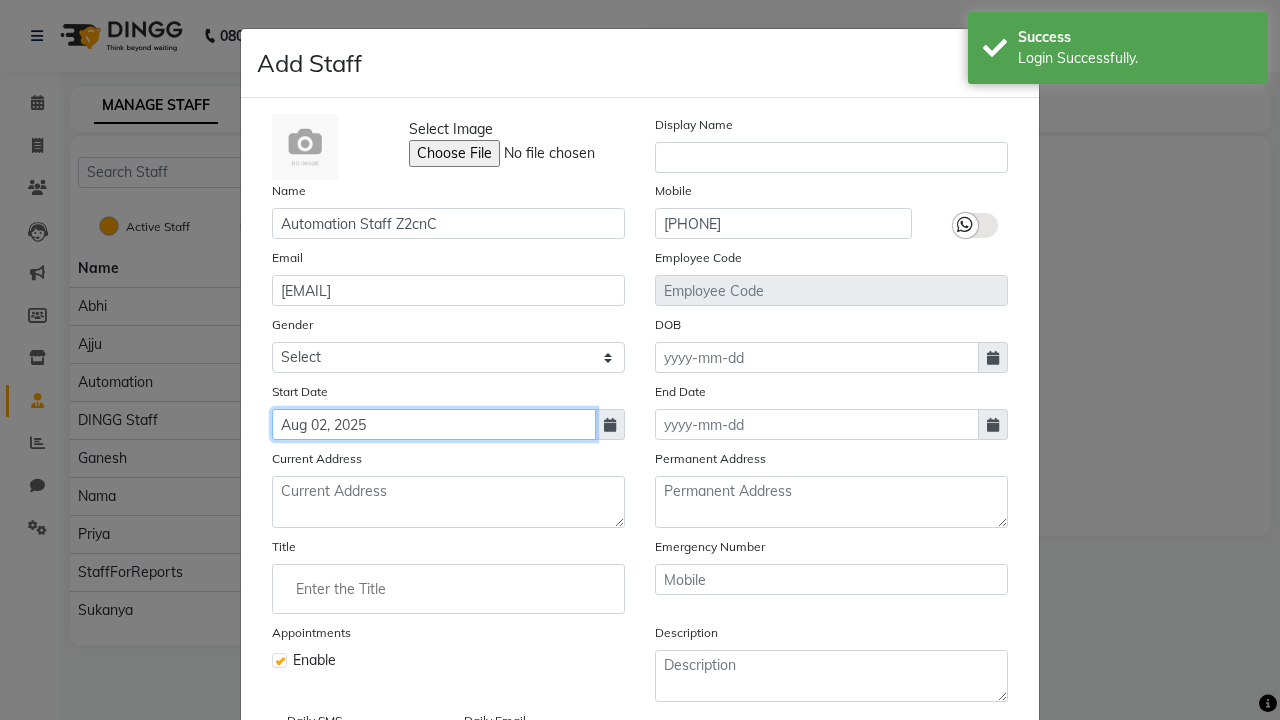 type on "Aug 02, 2025" 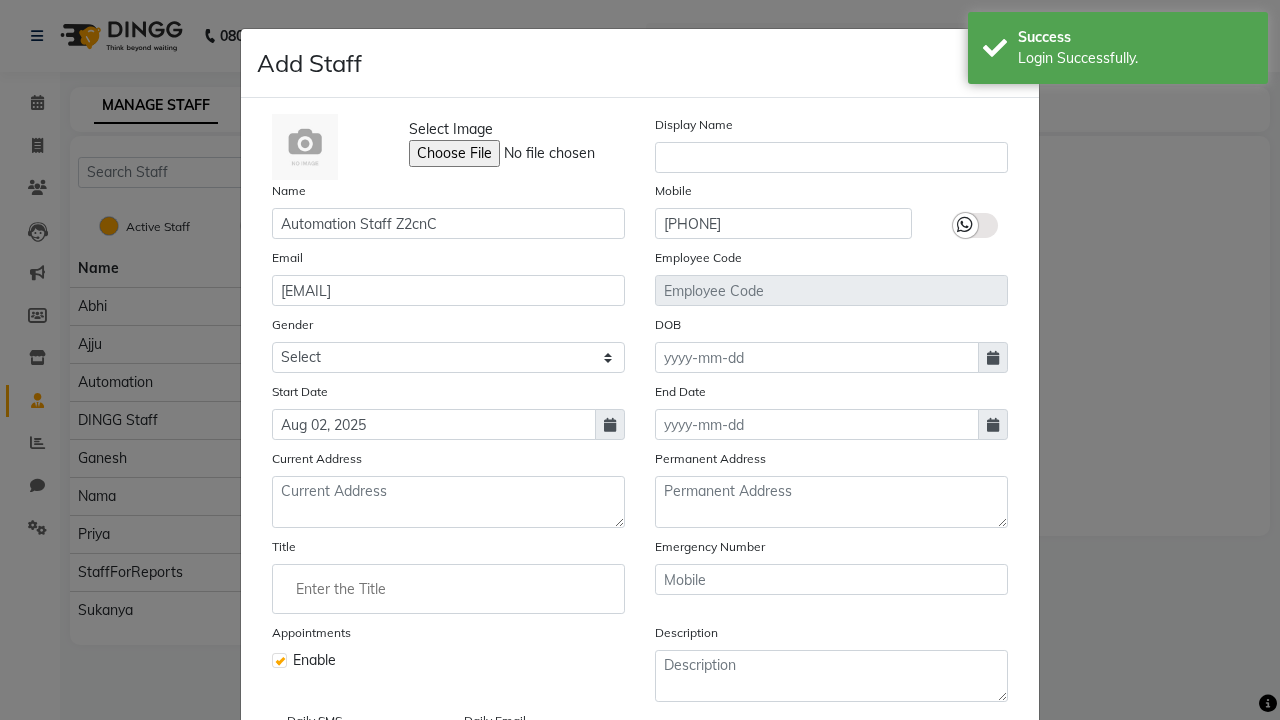 click on "Save" at bounding box center (988, 814) 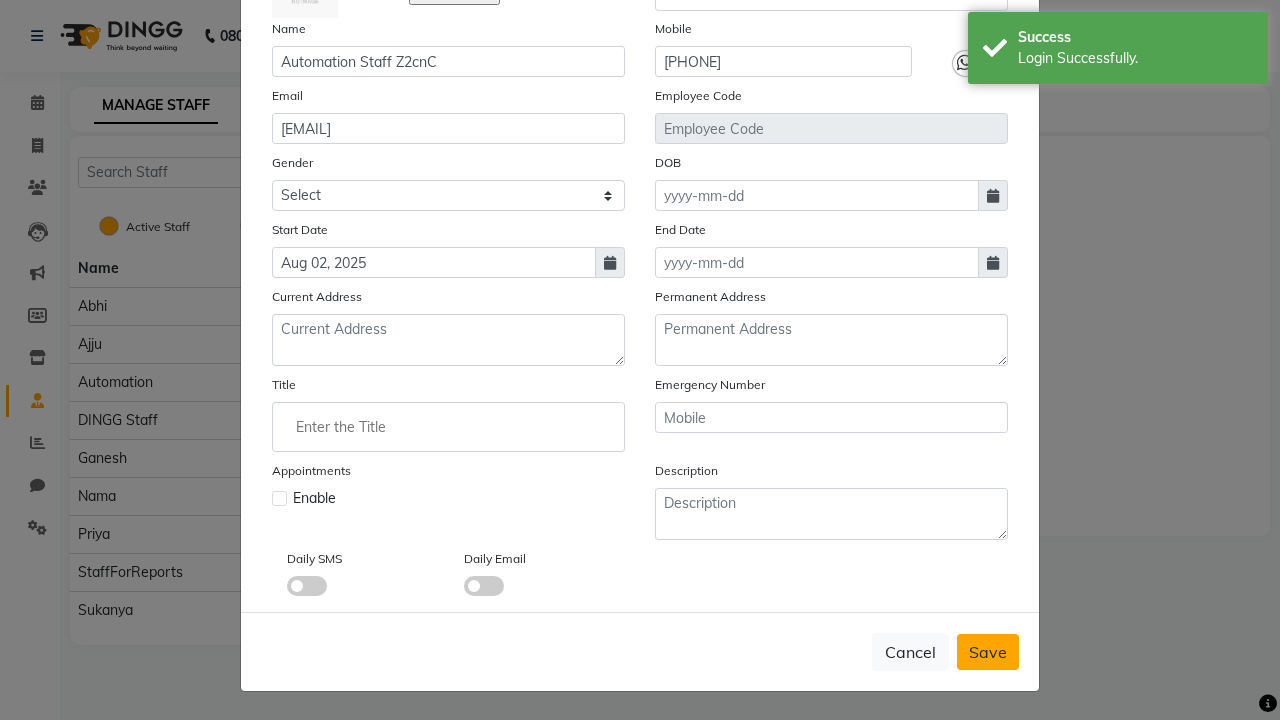 type 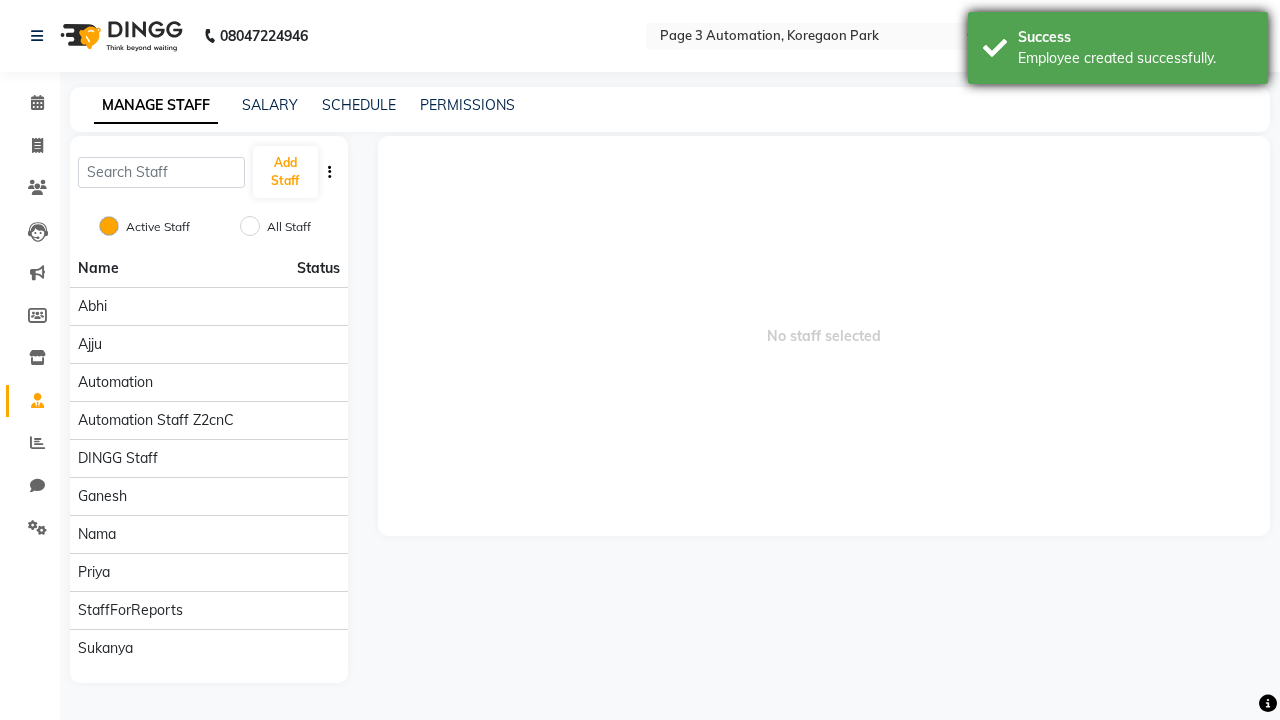 click on "Employee created successfully." at bounding box center (1135, 58) 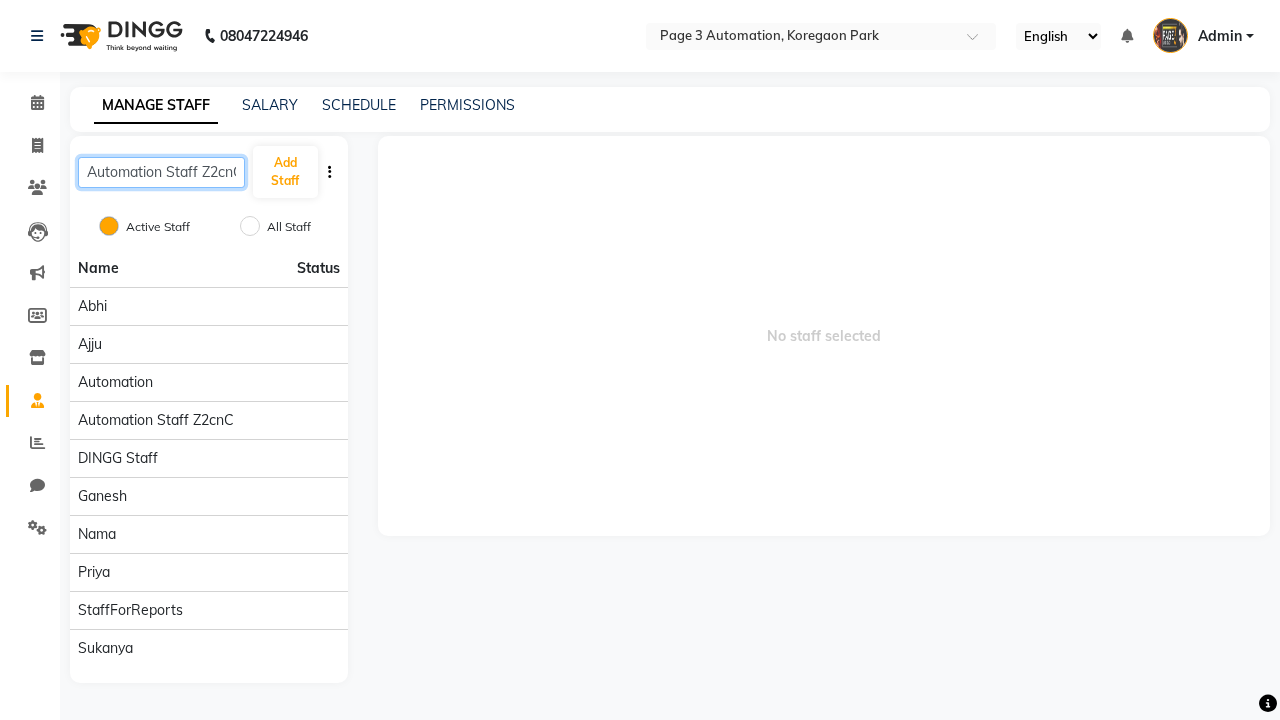 scroll, scrollTop: 0, scrollLeft: 7, axis: horizontal 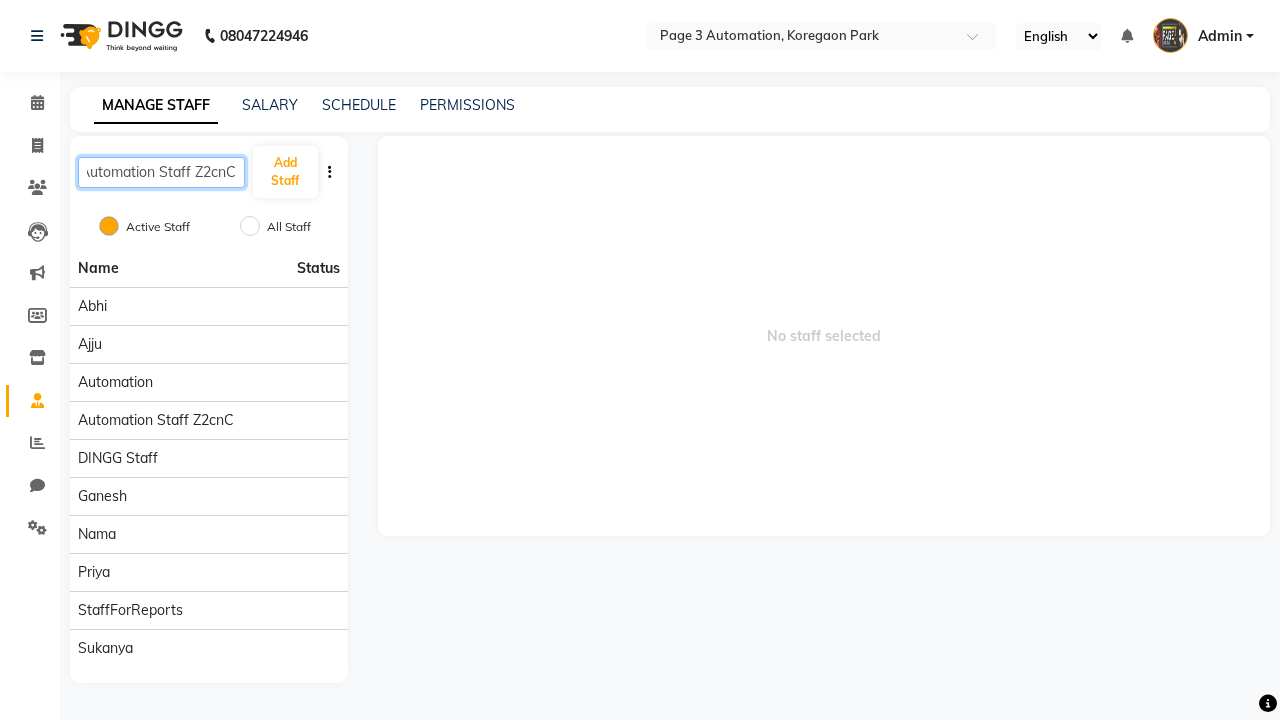 type on "Automation Staff Z2cnC" 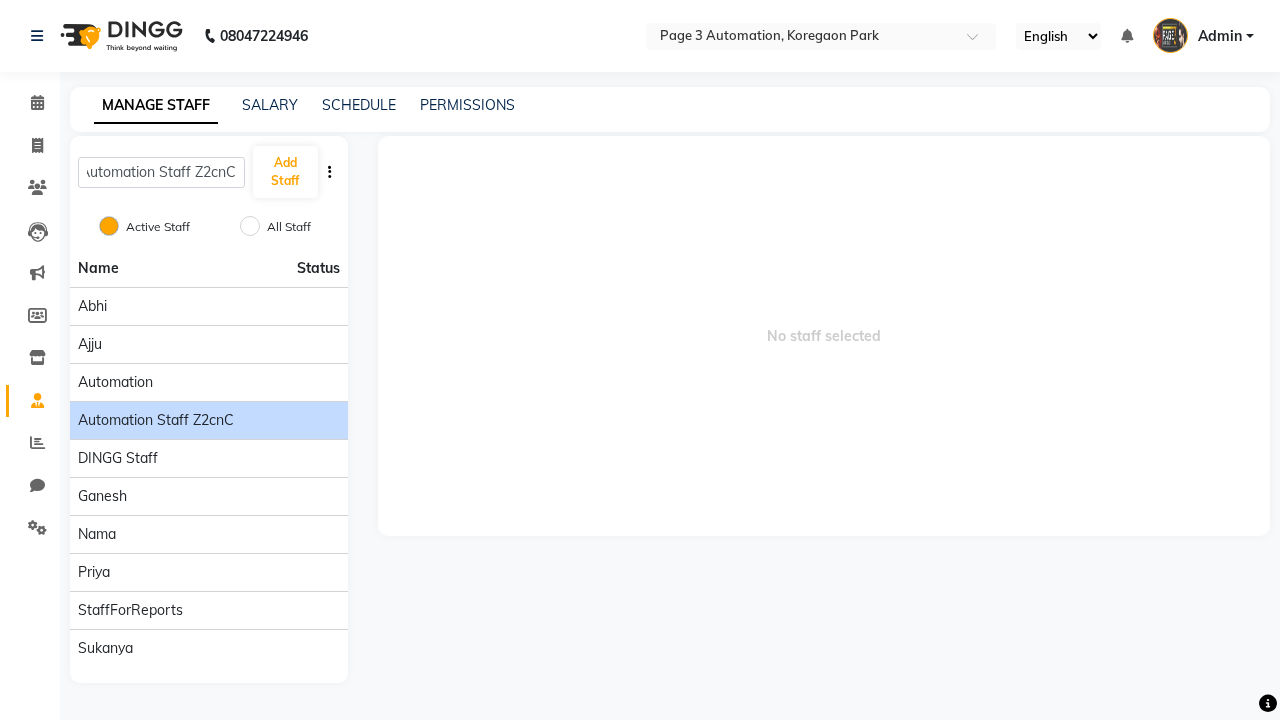 click on "Automation Staff Z2cnC" 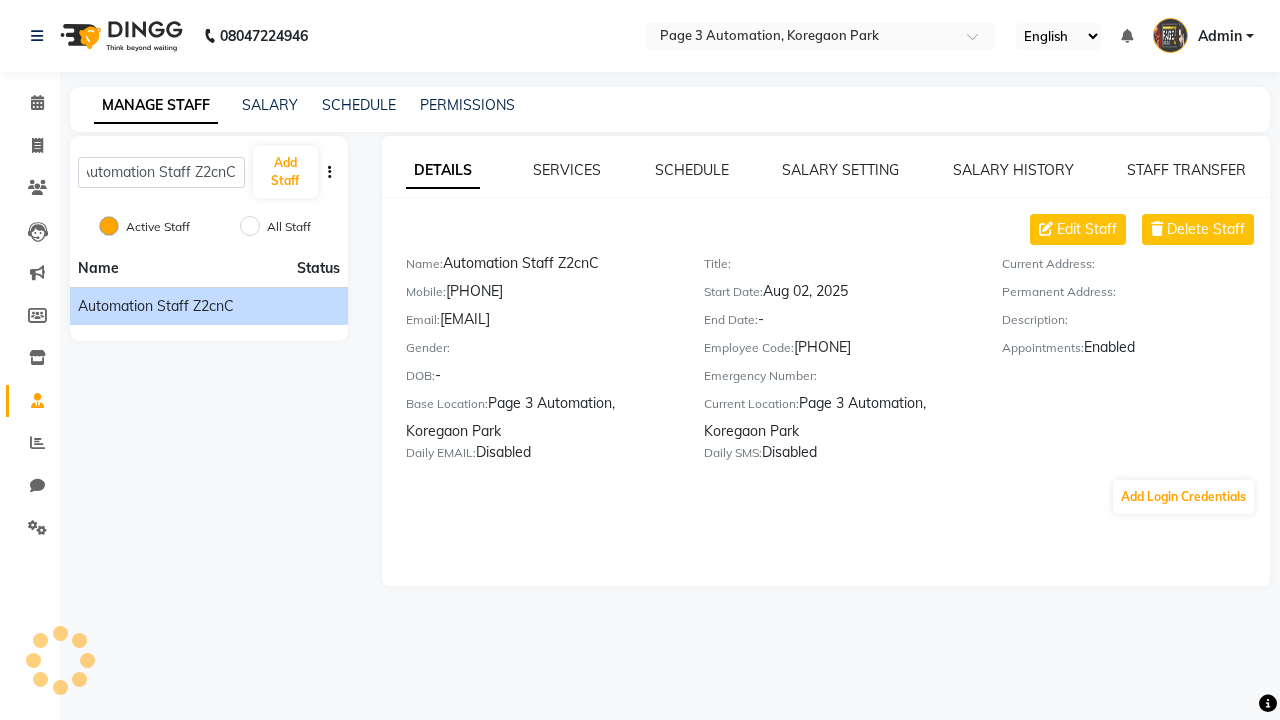 scroll, scrollTop: 0, scrollLeft: 0, axis: both 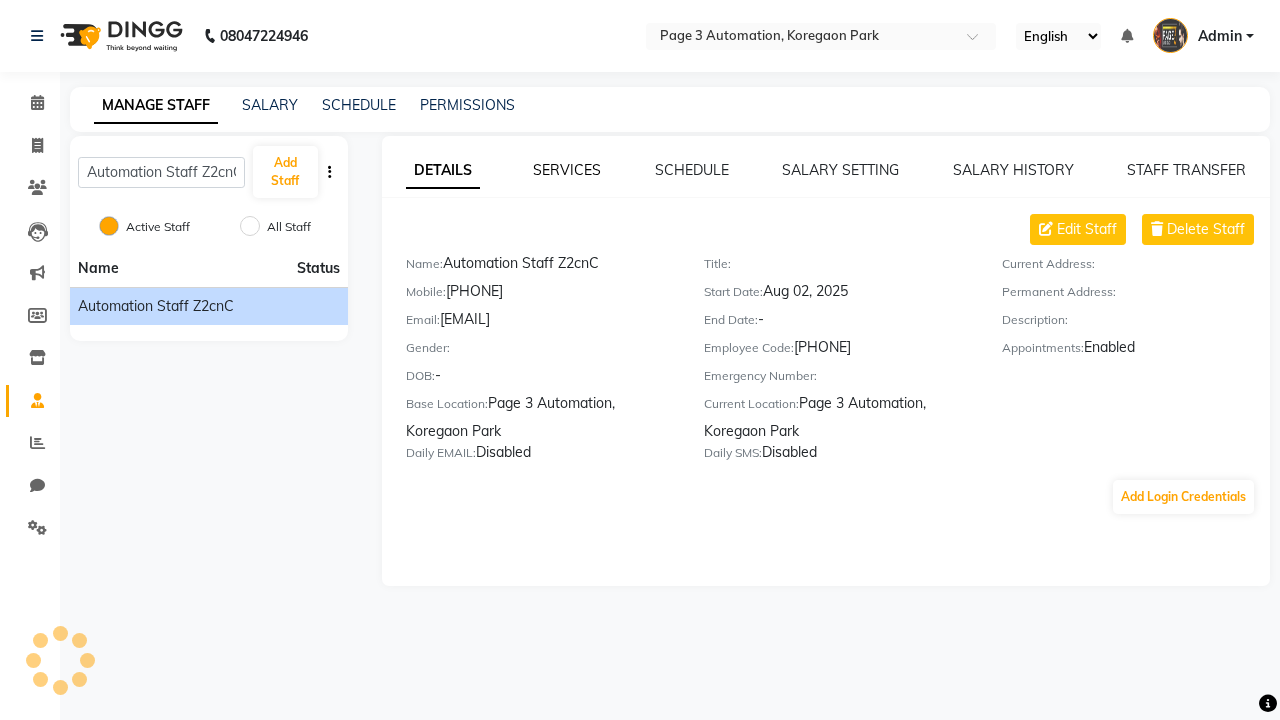click on "SERVICES" 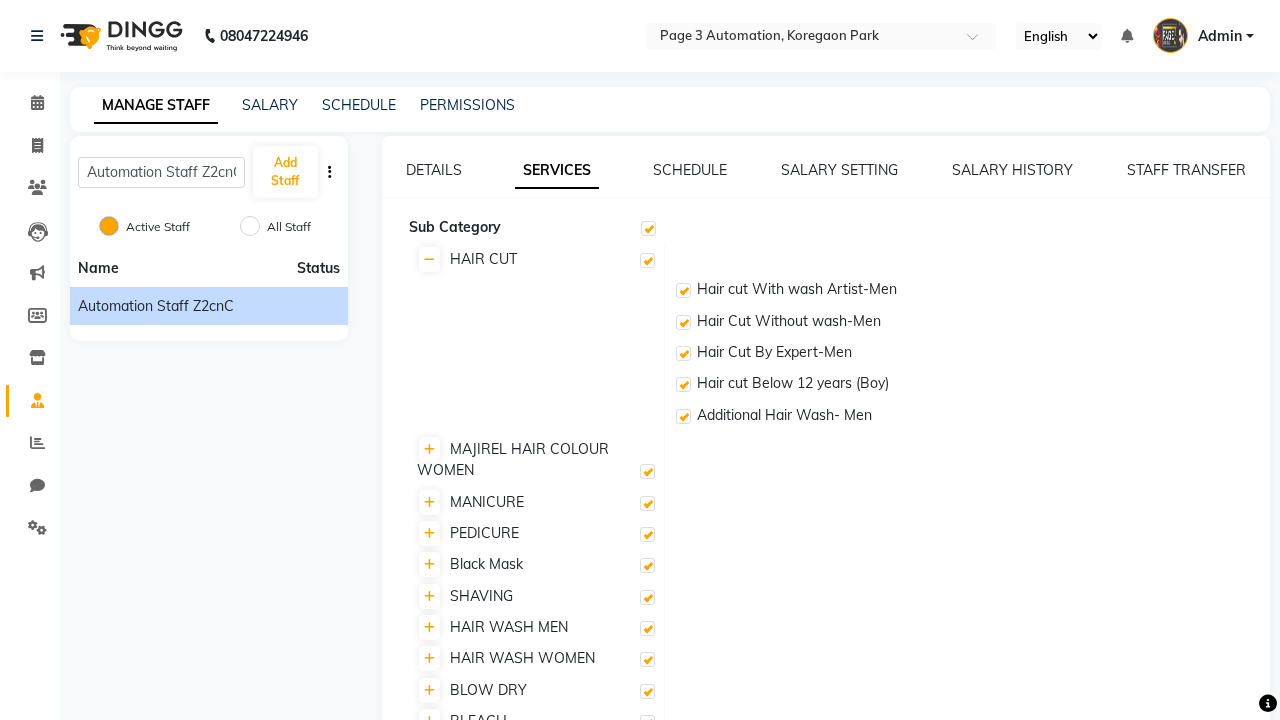 checkbox on "true" 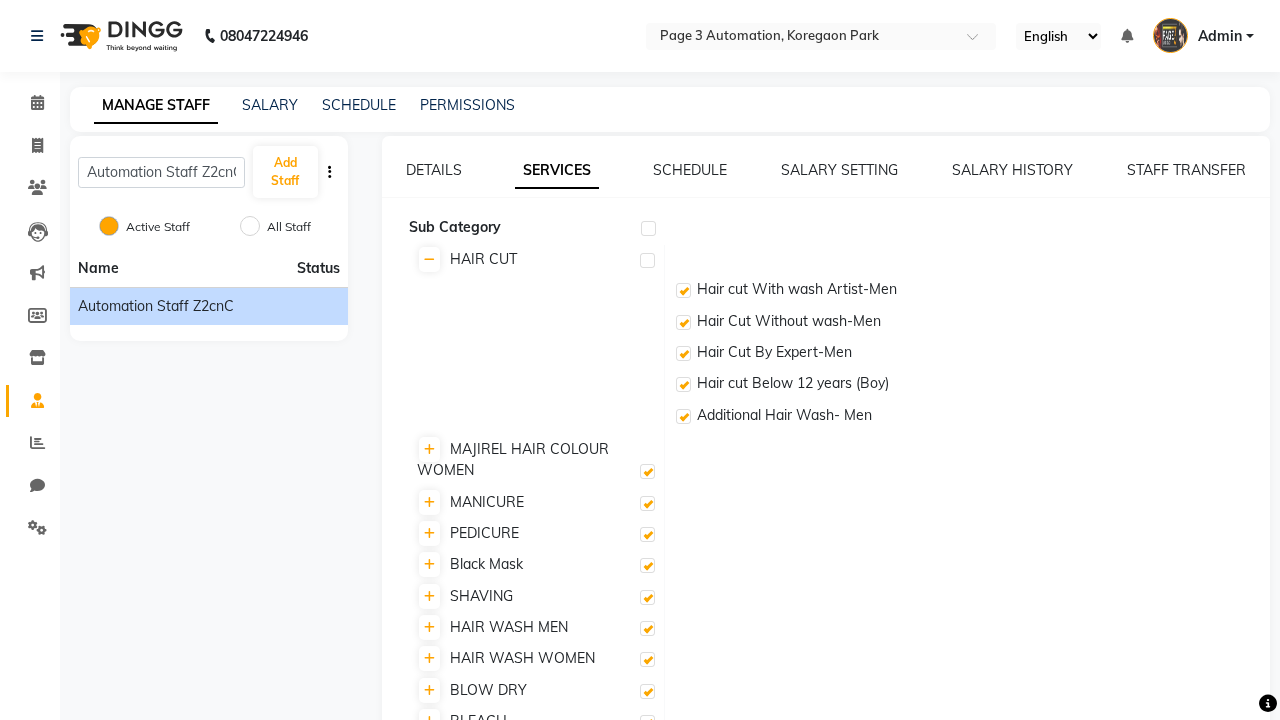 checkbox on "false" 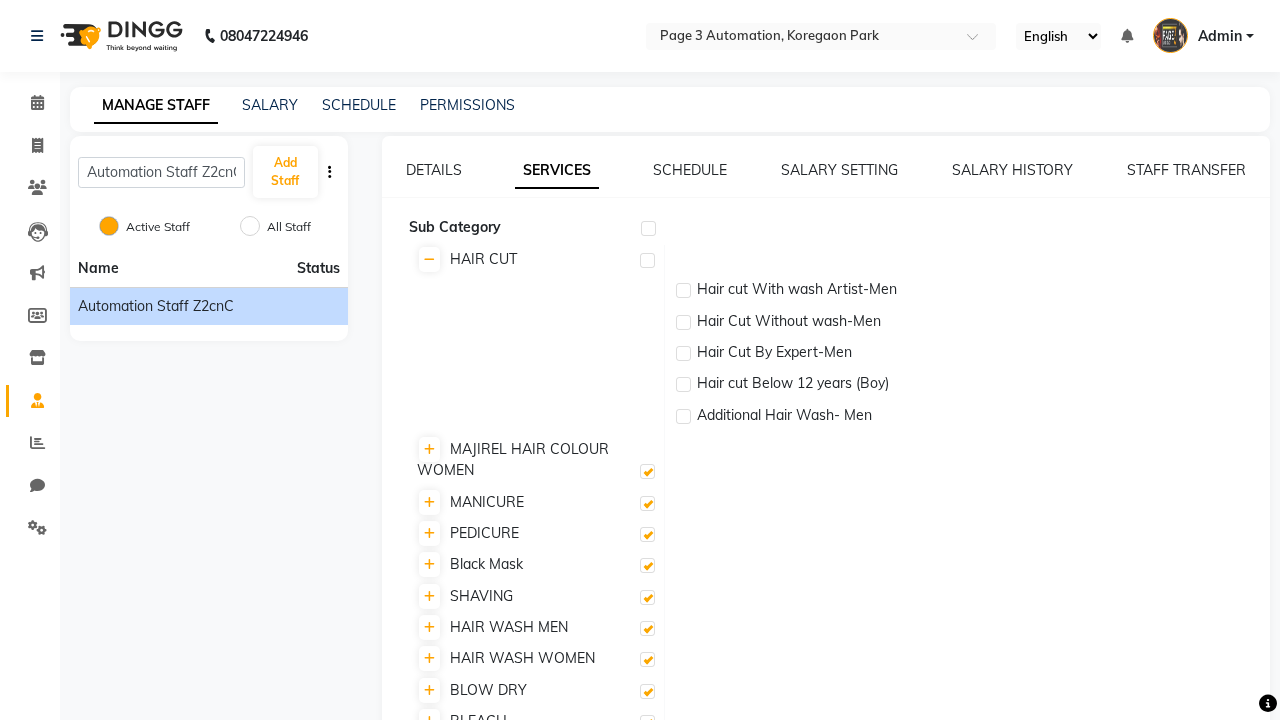checkbox on "false" 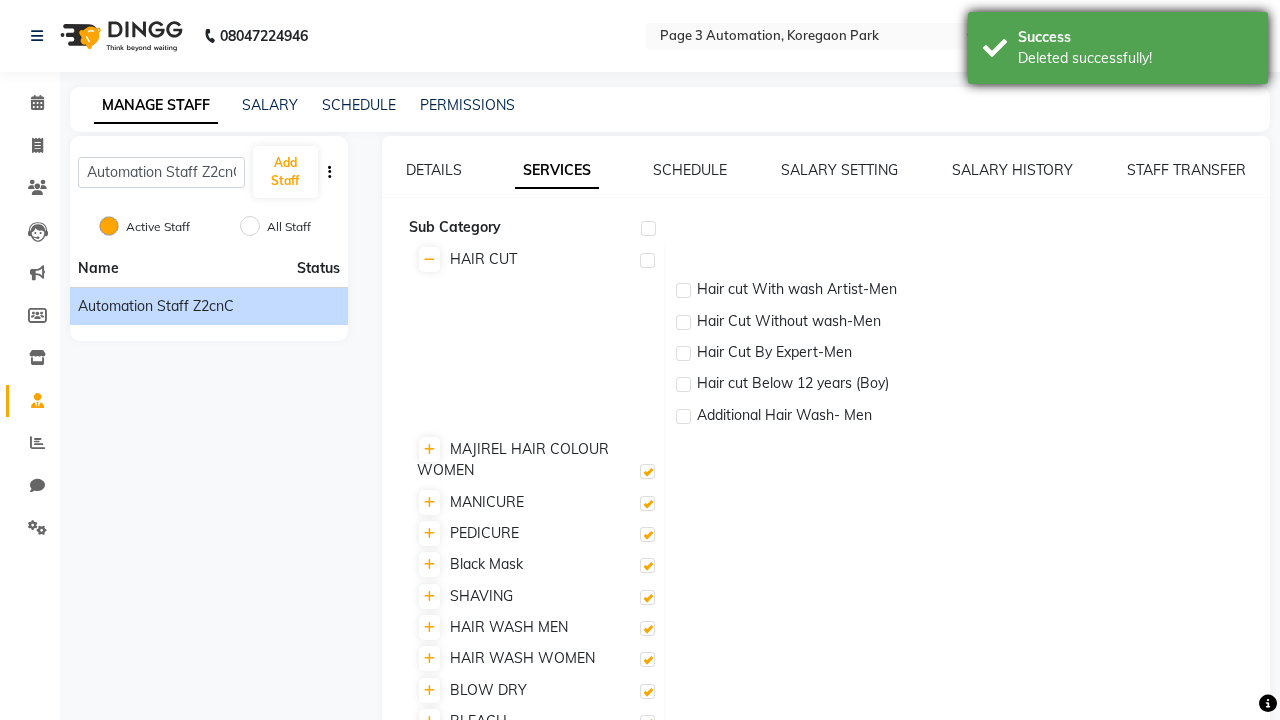 click on "Deleted successfully!" at bounding box center (1135, 58) 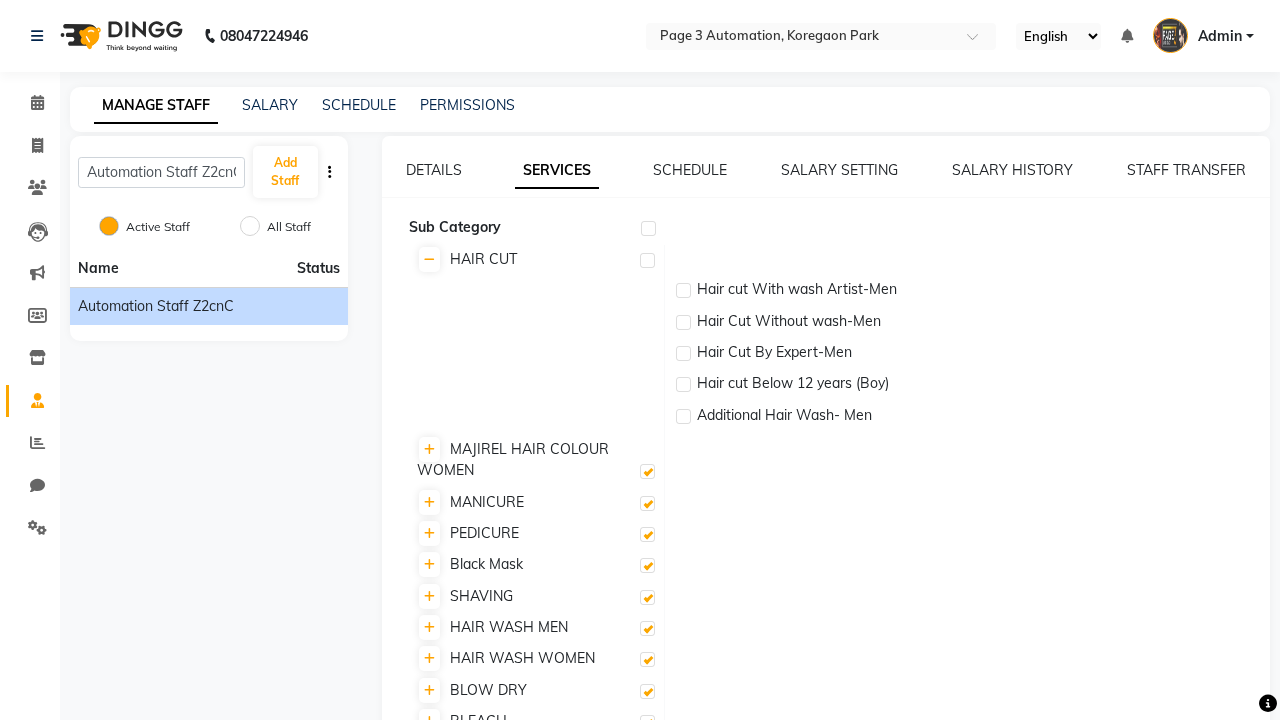 click at bounding box center [647, 260] 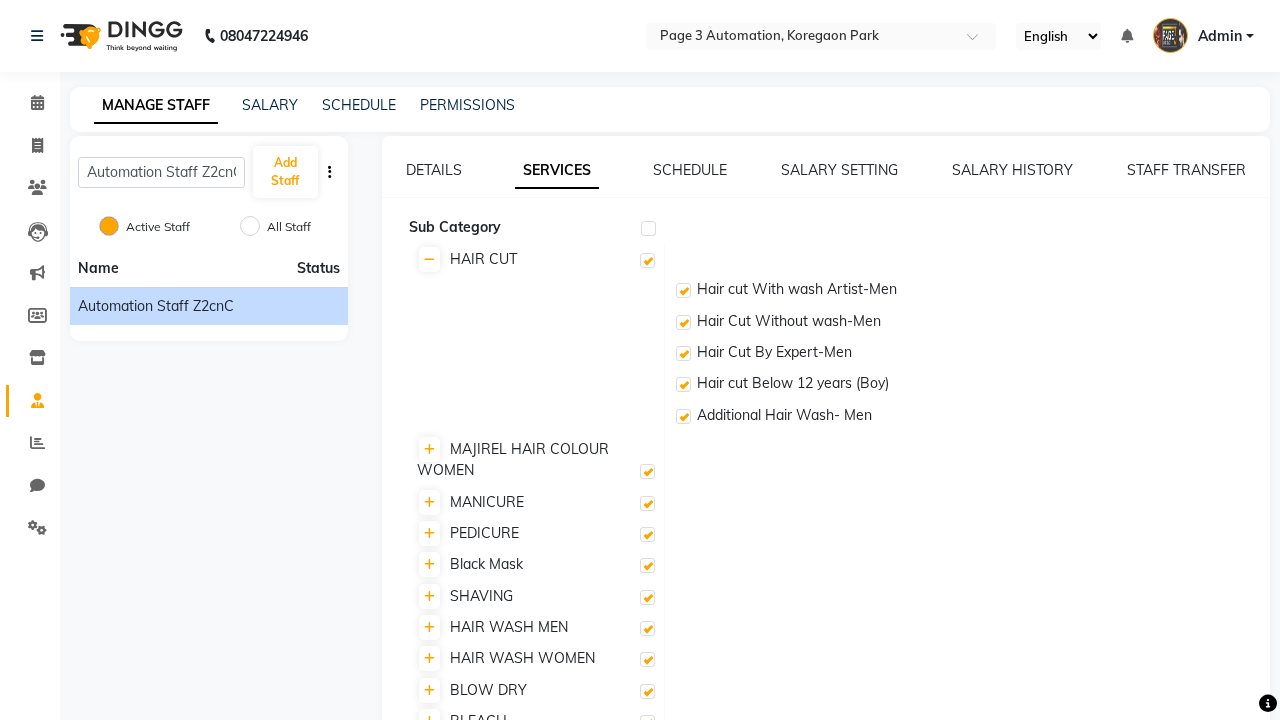 checkbox on "true" 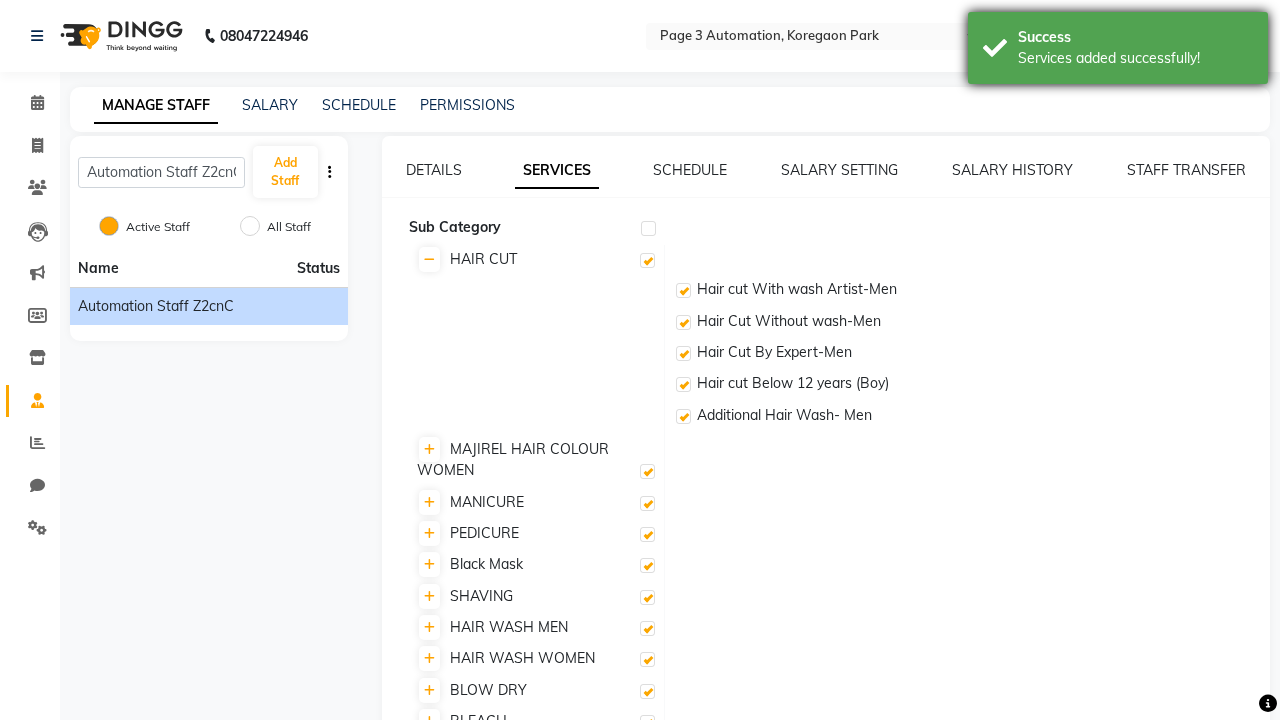 click on "Services added successfully!" at bounding box center [1135, 58] 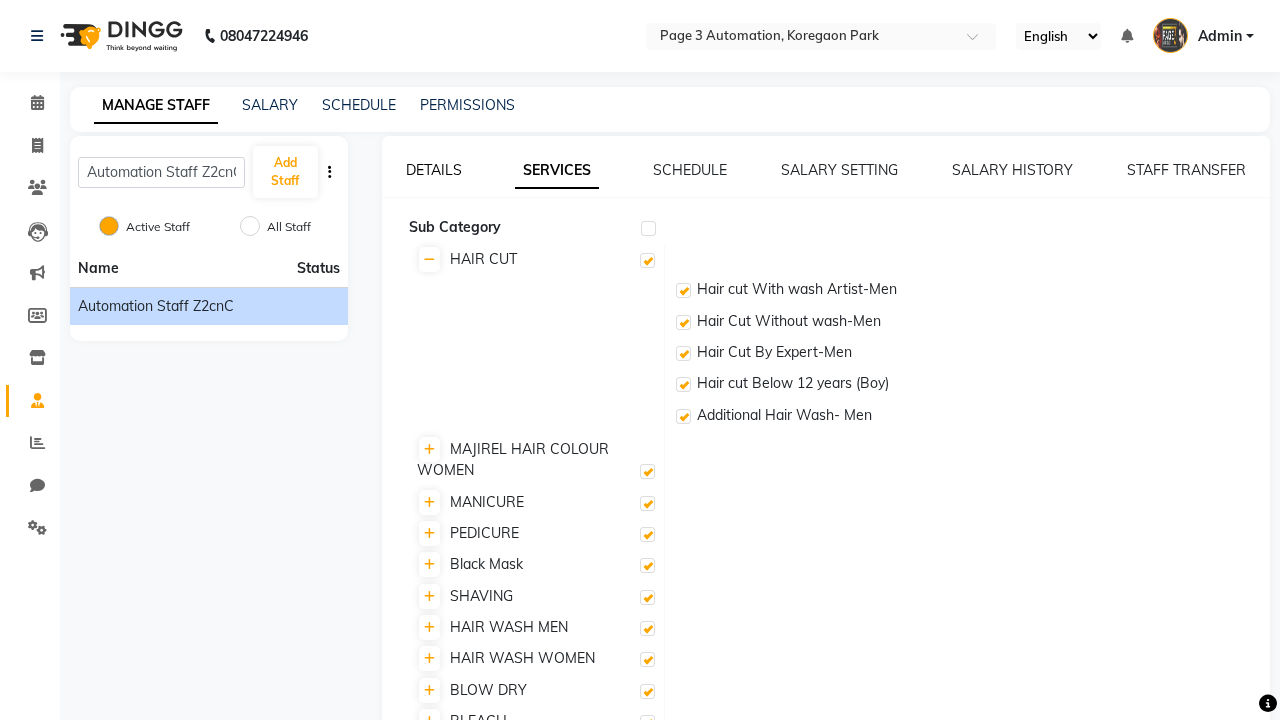 click on "DETAILS" 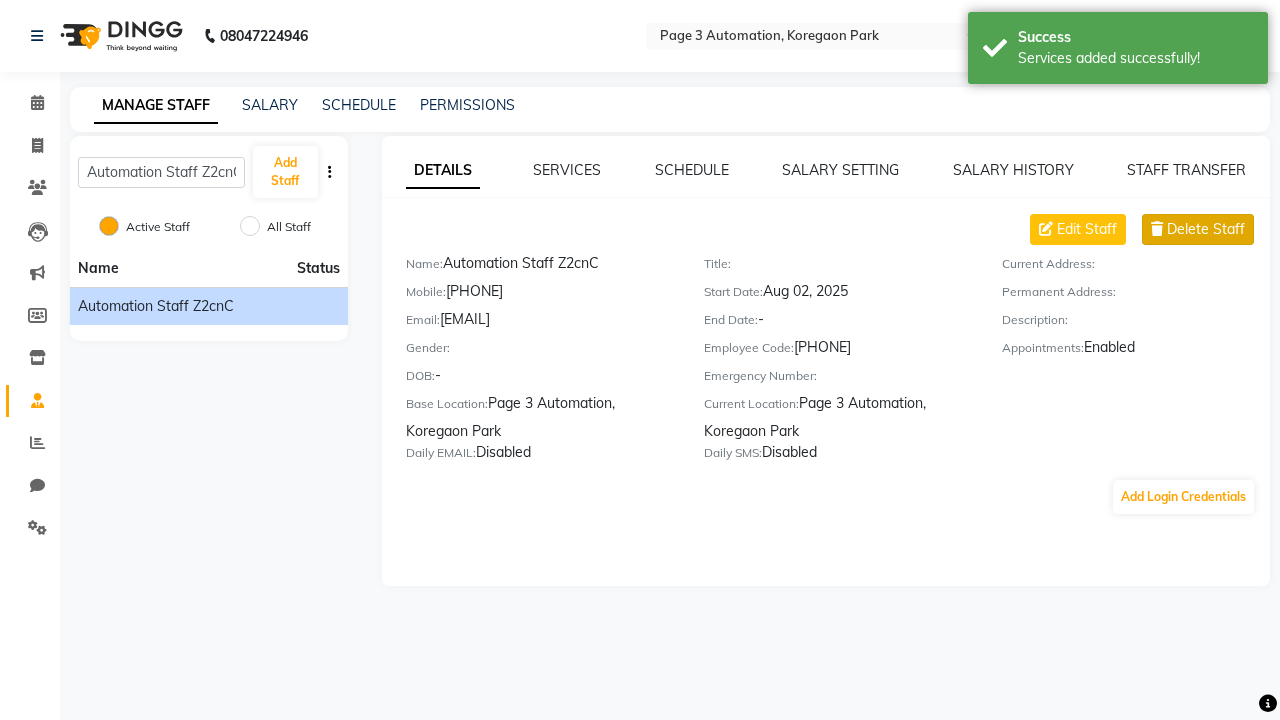 click on "Delete Staff" 